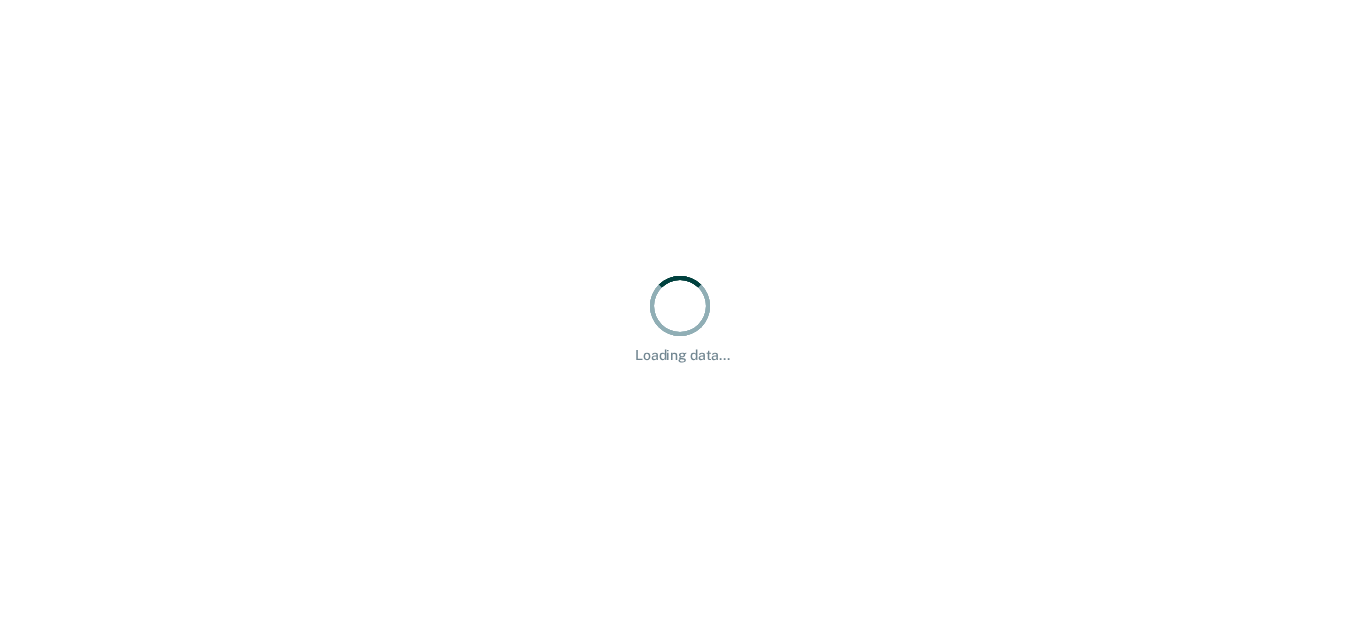 scroll, scrollTop: 0, scrollLeft: 0, axis: both 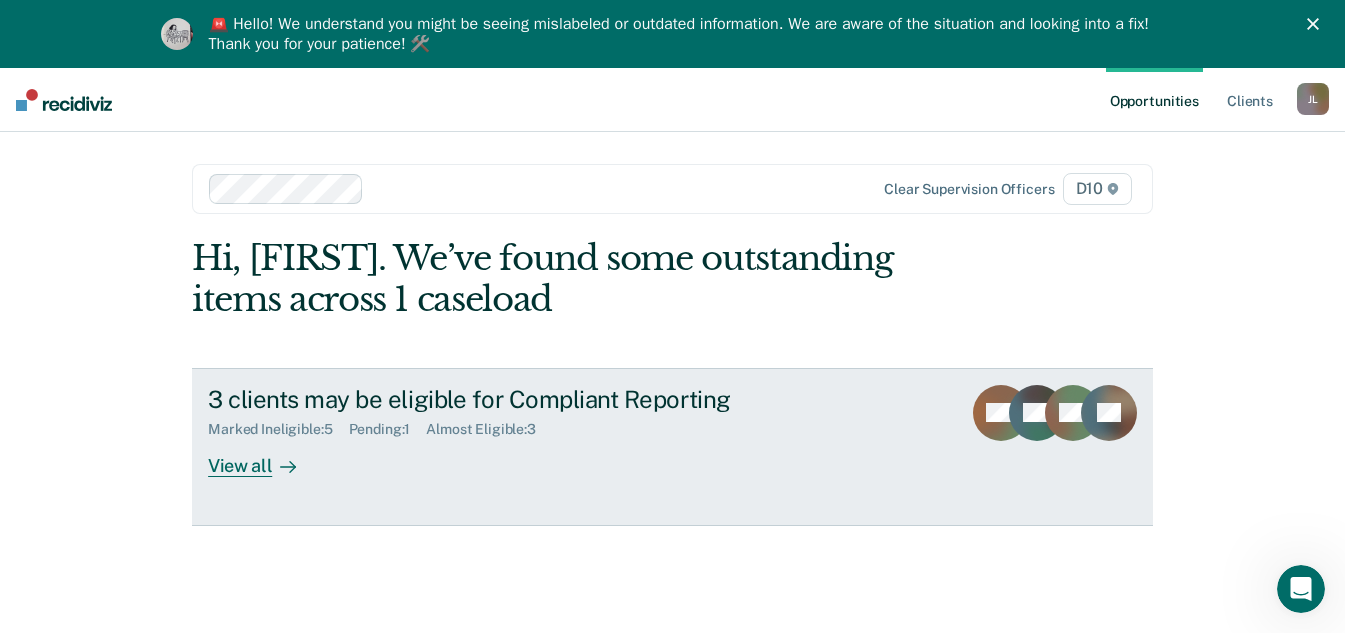 click on "View all" at bounding box center [264, 457] 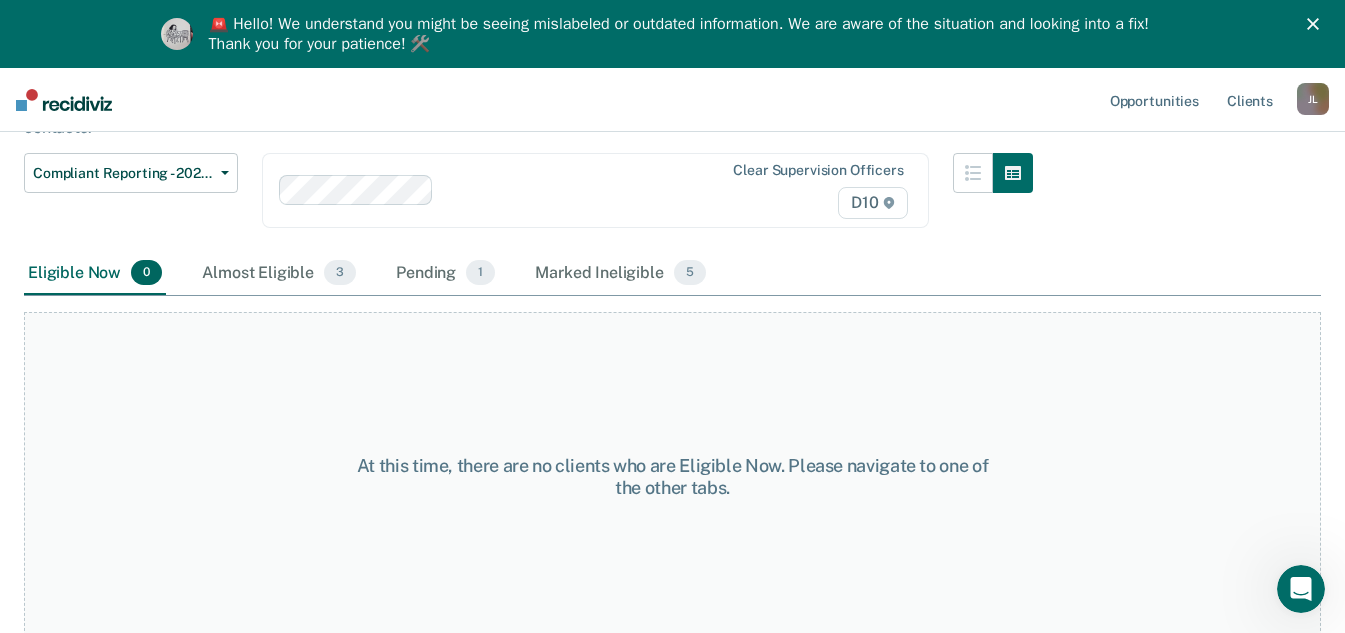 scroll, scrollTop: 172, scrollLeft: 0, axis: vertical 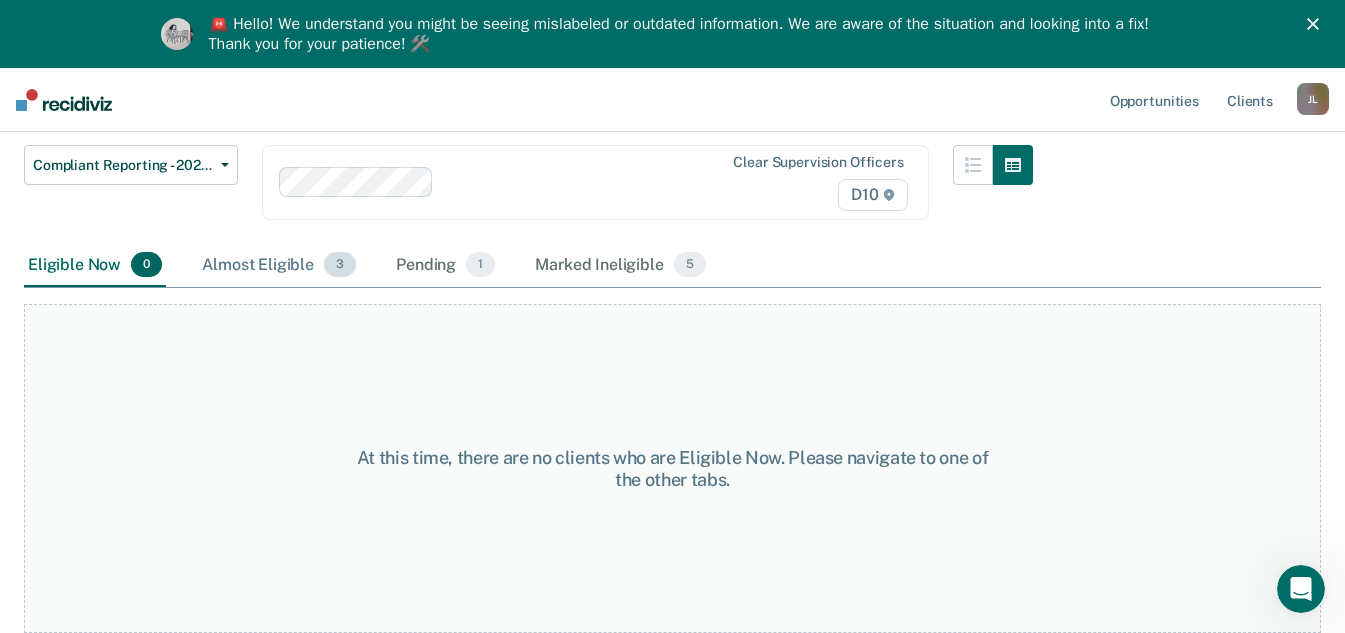 click on "Almost Eligible 3" at bounding box center [279, 266] 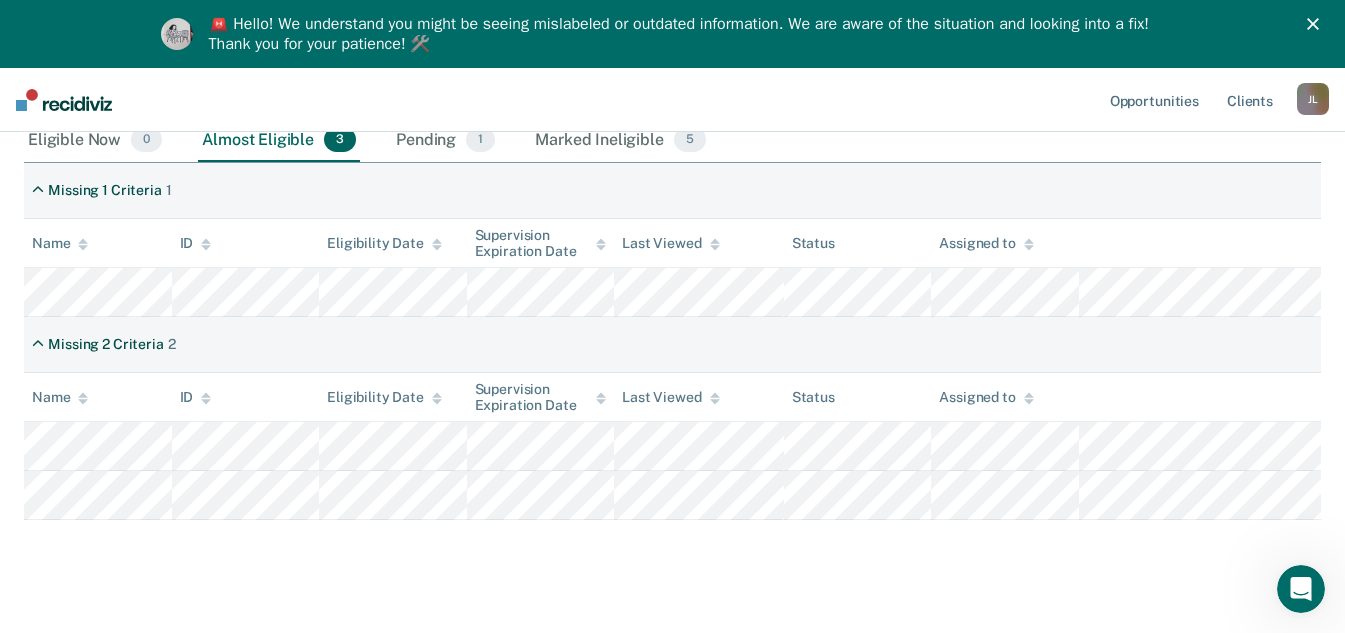 scroll, scrollTop: 328, scrollLeft: 0, axis: vertical 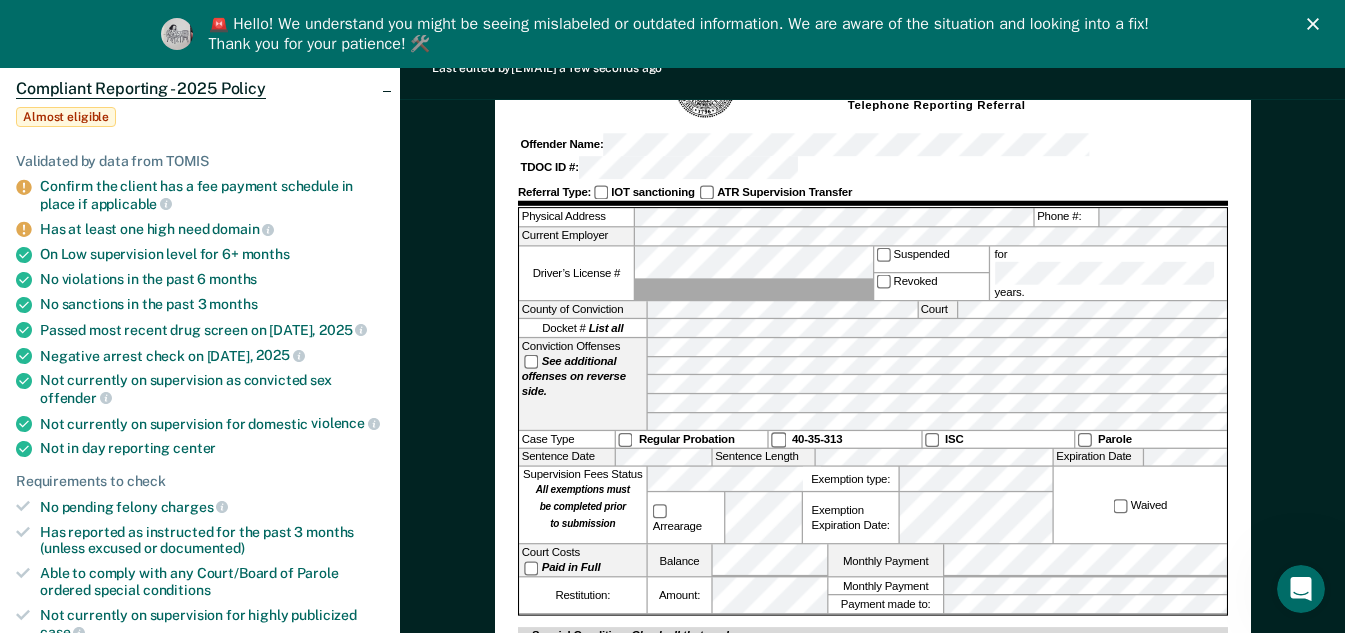 click on "Regular Probation" at bounding box center [691, 440] 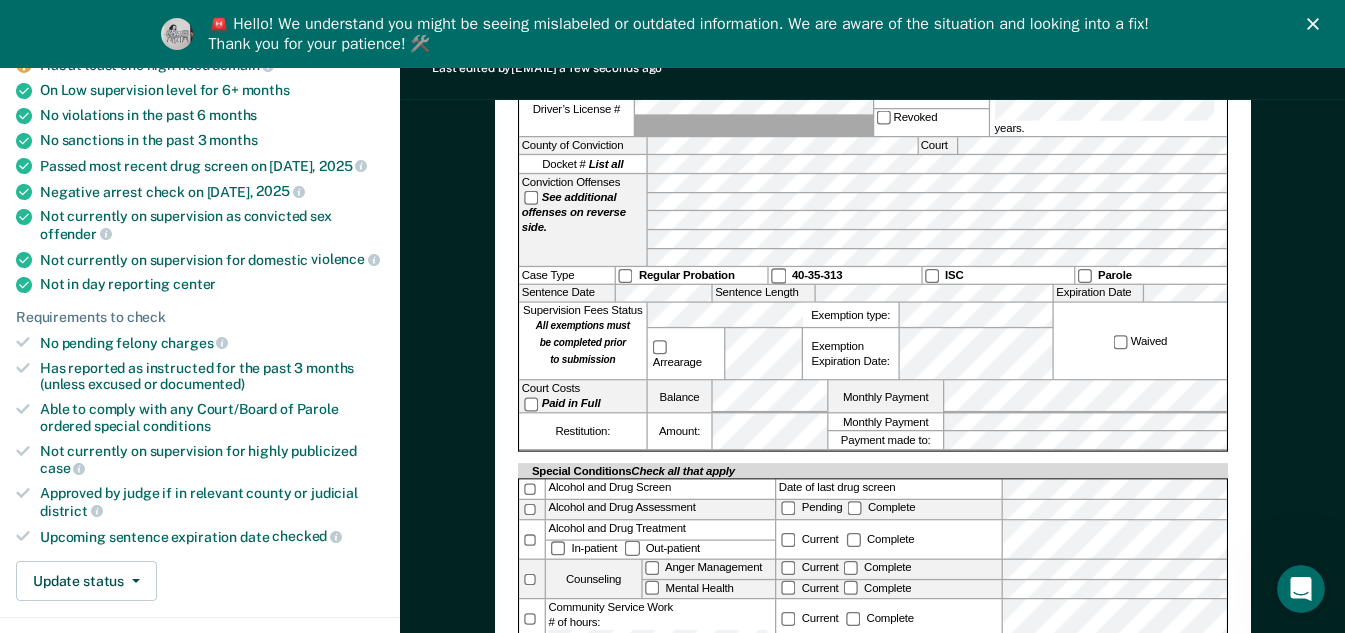scroll, scrollTop: 400, scrollLeft: 0, axis: vertical 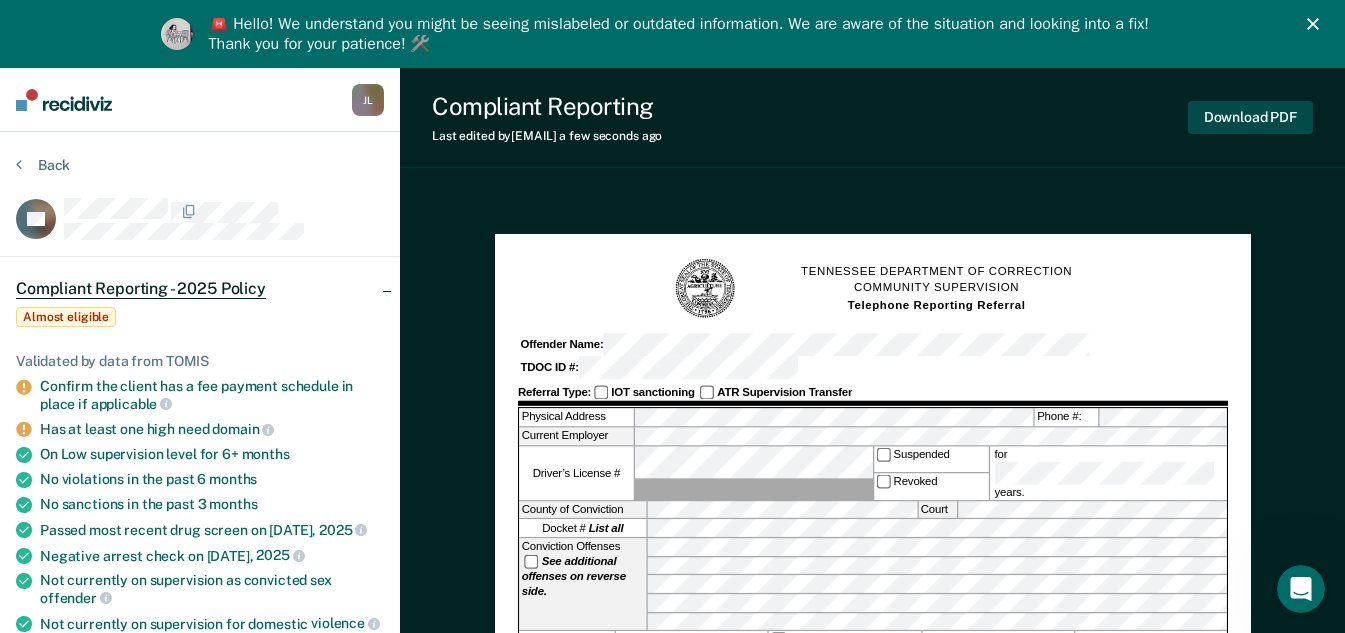click on "Download PDF" at bounding box center (1250, 117) 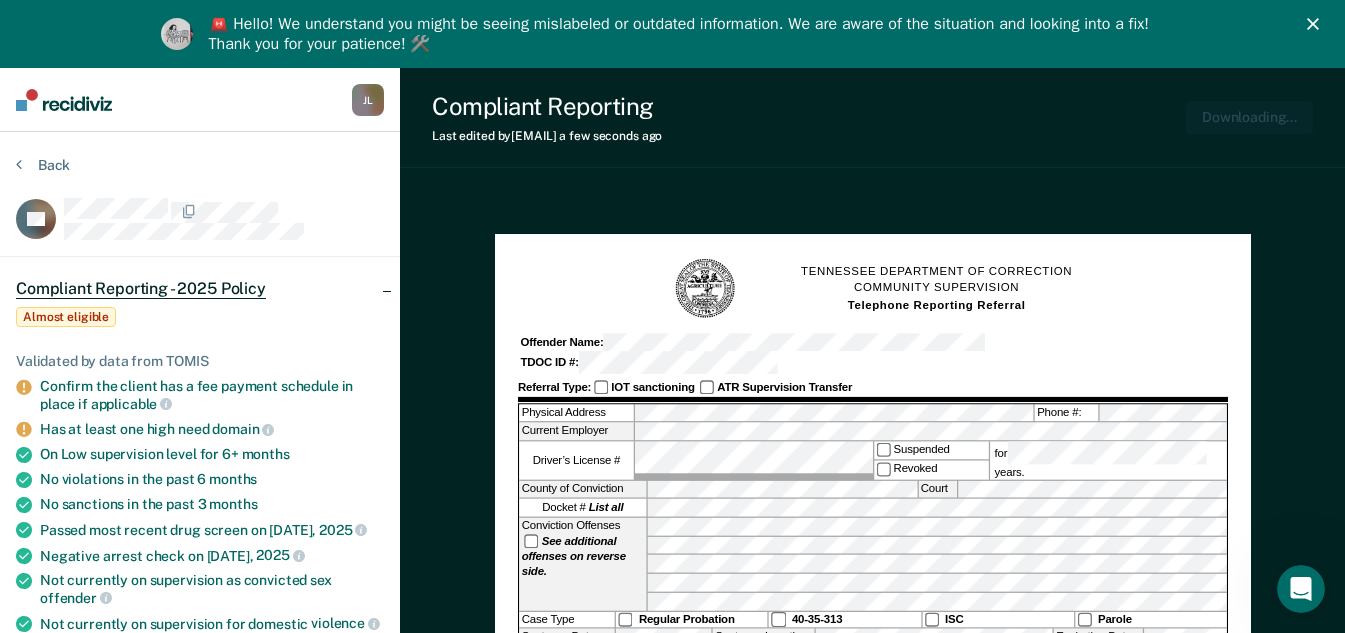 scroll, scrollTop: 0, scrollLeft: 0, axis: both 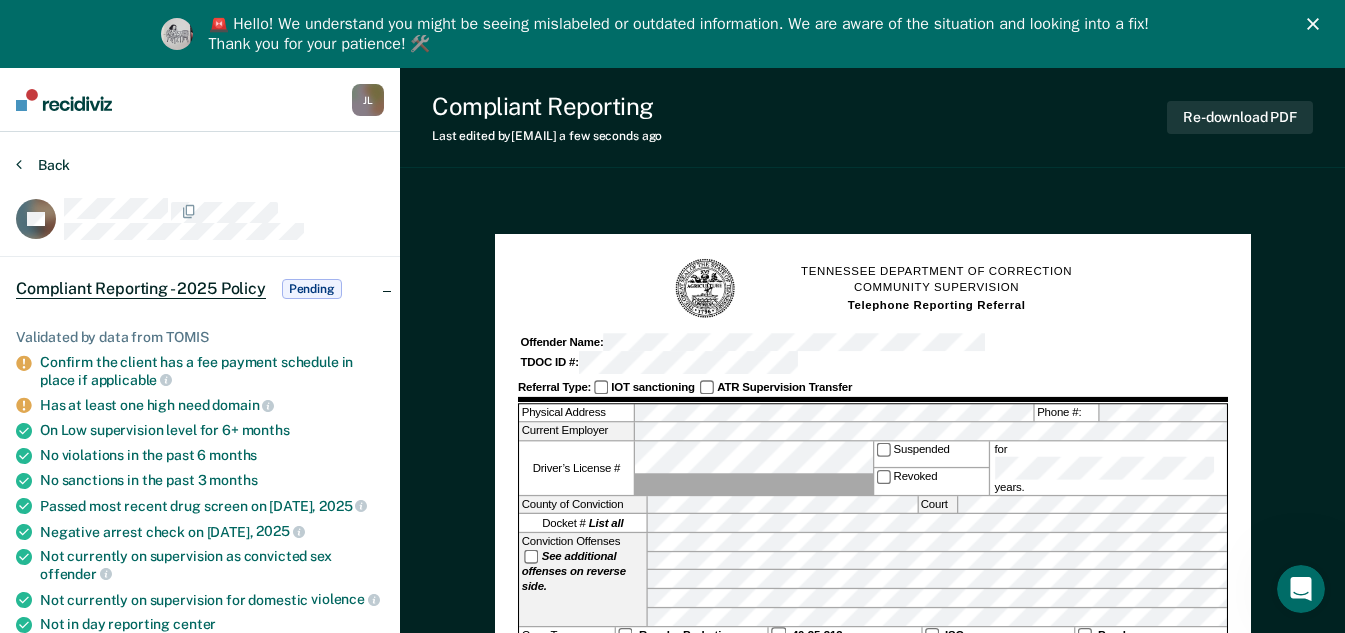 click on "Back" at bounding box center (43, 165) 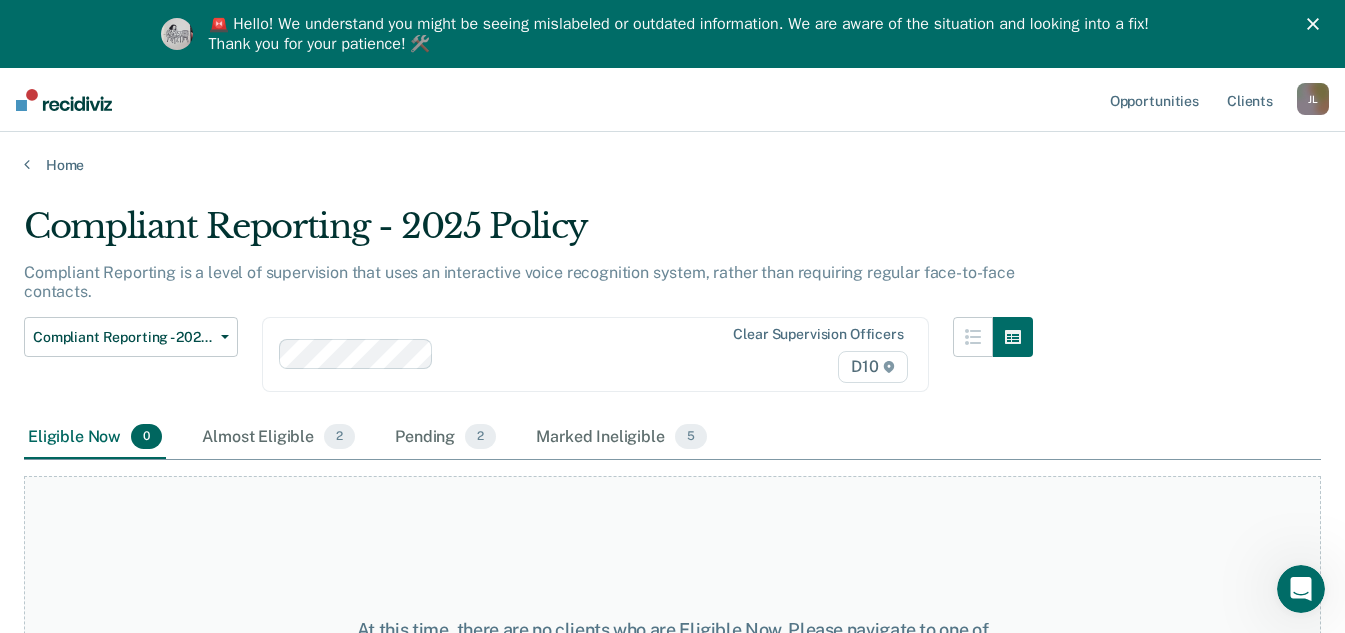 scroll, scrollTop: 172, scrollLeft: 0, axis: vertical 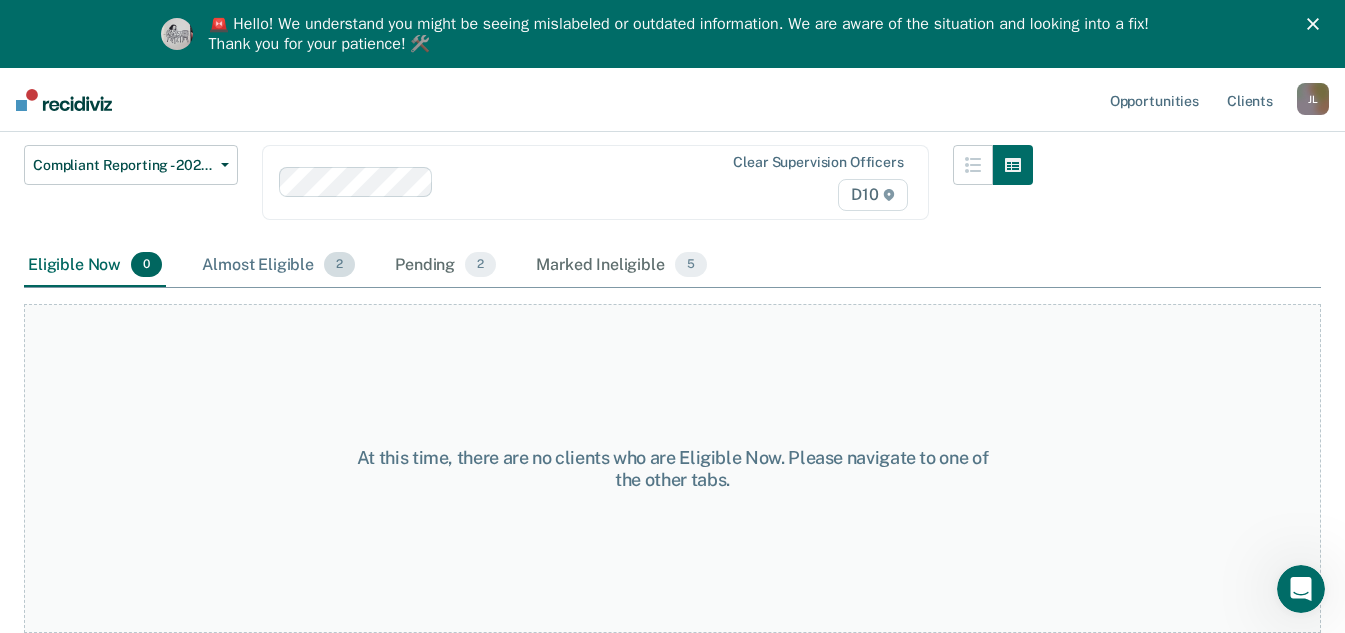 click on "Almost Eligible 2" at bounding box center (278, 266) 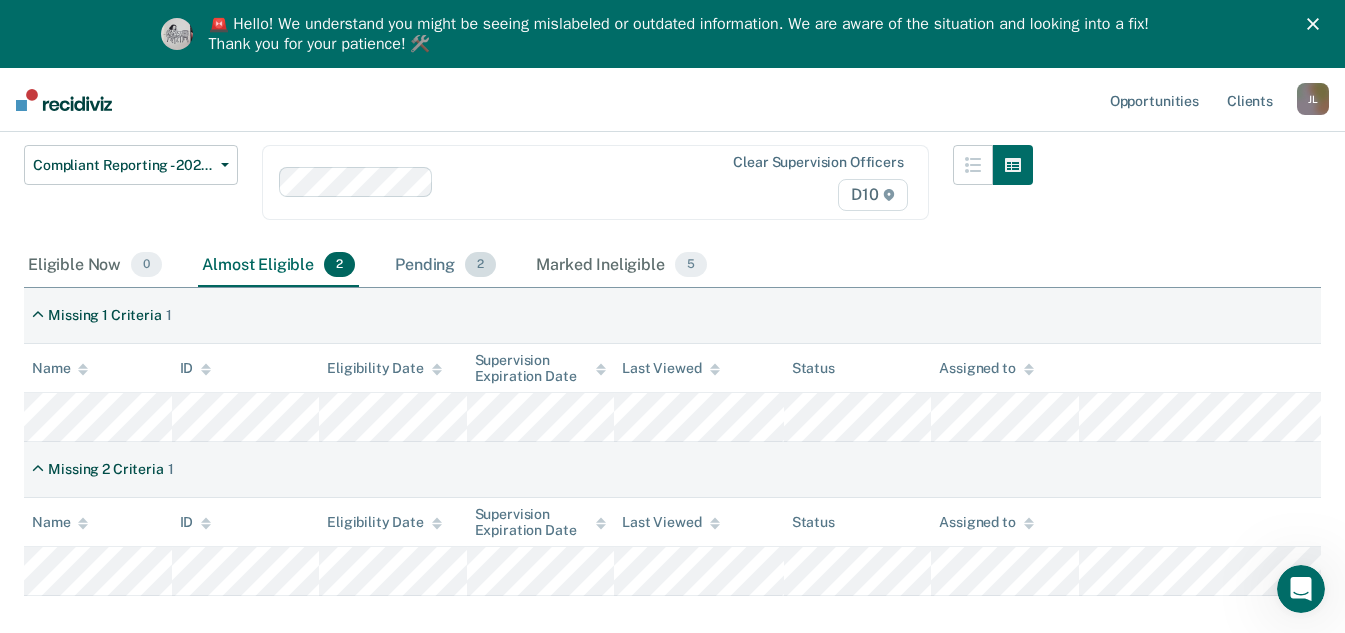 click on "Pending 2" at bounding box center (445, 266) 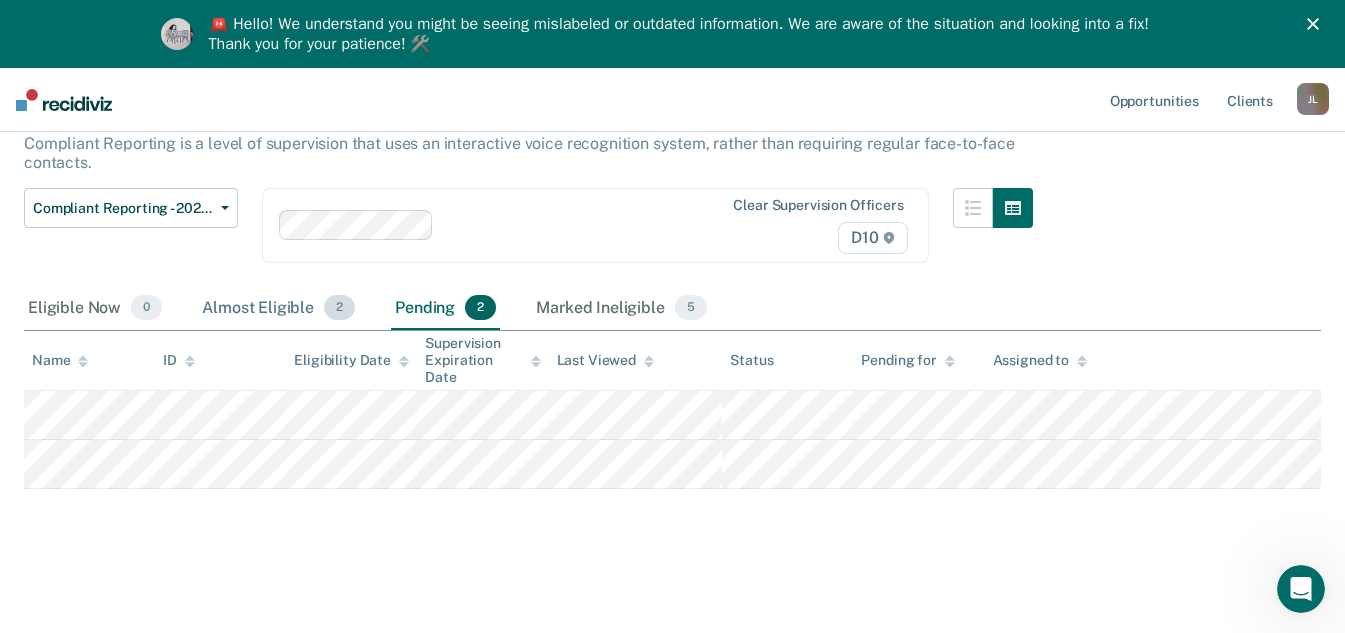 click on "Almost Eligible 2" at bounding box center [278, 309] 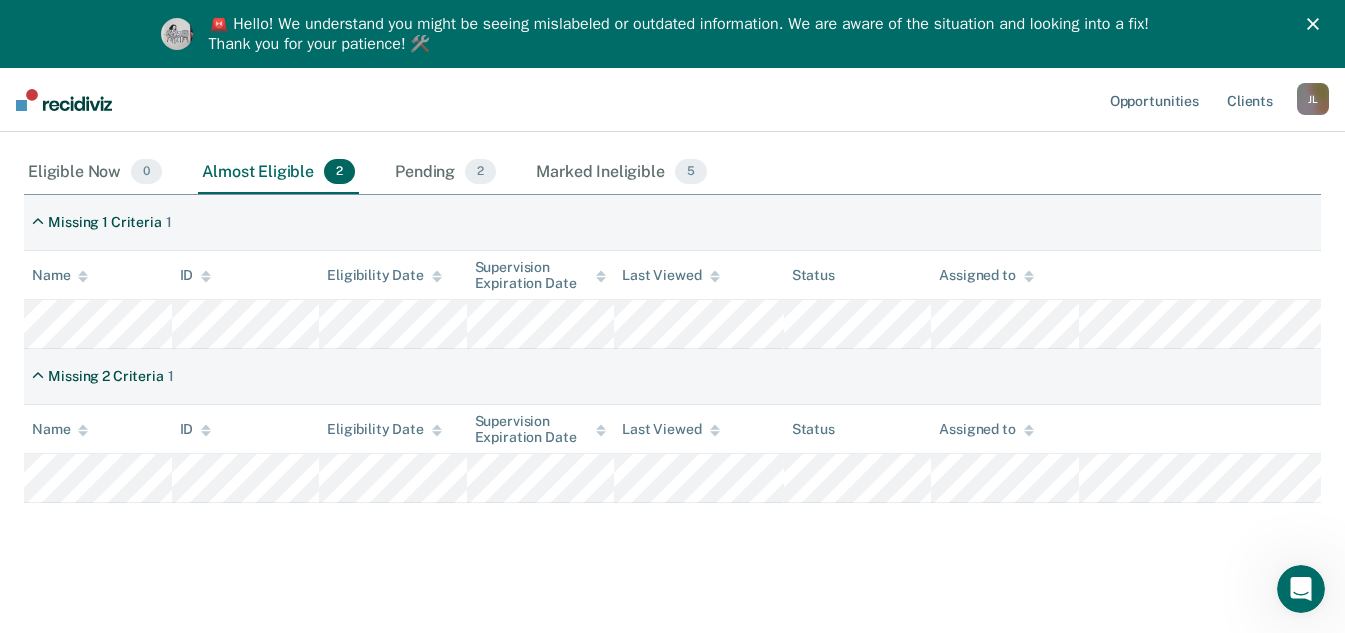 scroll, scrollTop: 279, scrollLeft: 0, axis: vertical 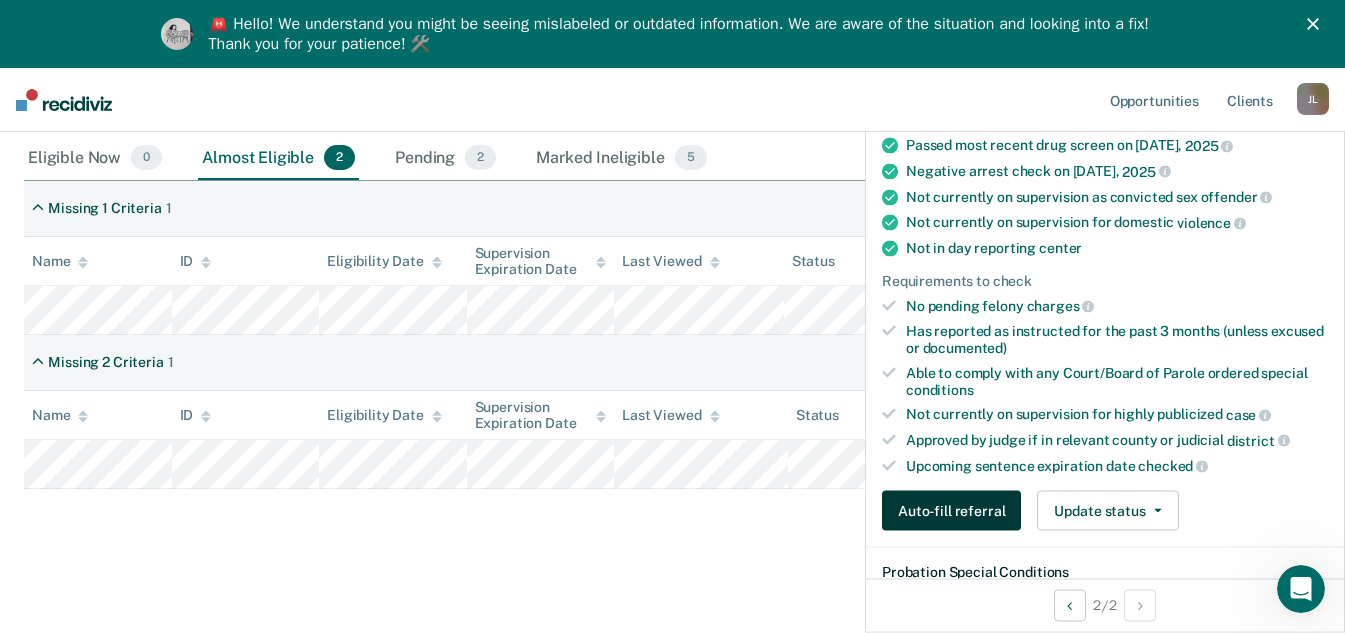 click on "Auto-fill referral" at bounding box center [951, 511] 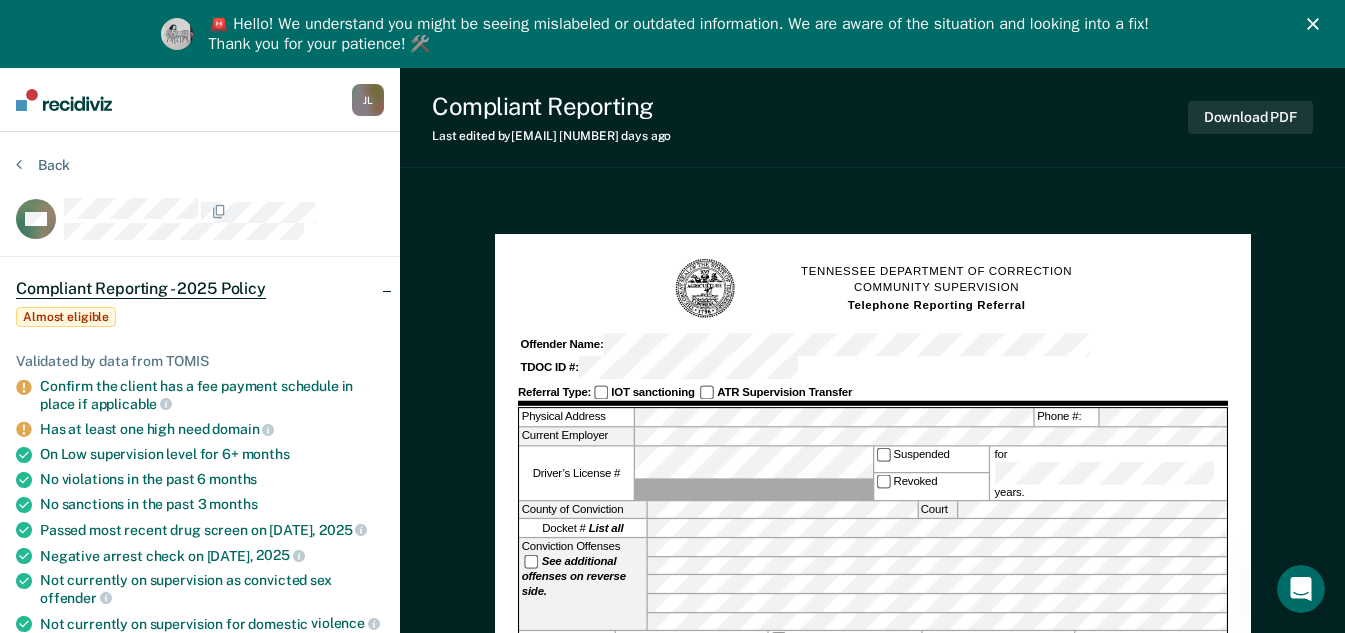 scroll, scrollTop: 100, scrollLeft: 0, axis: vertical 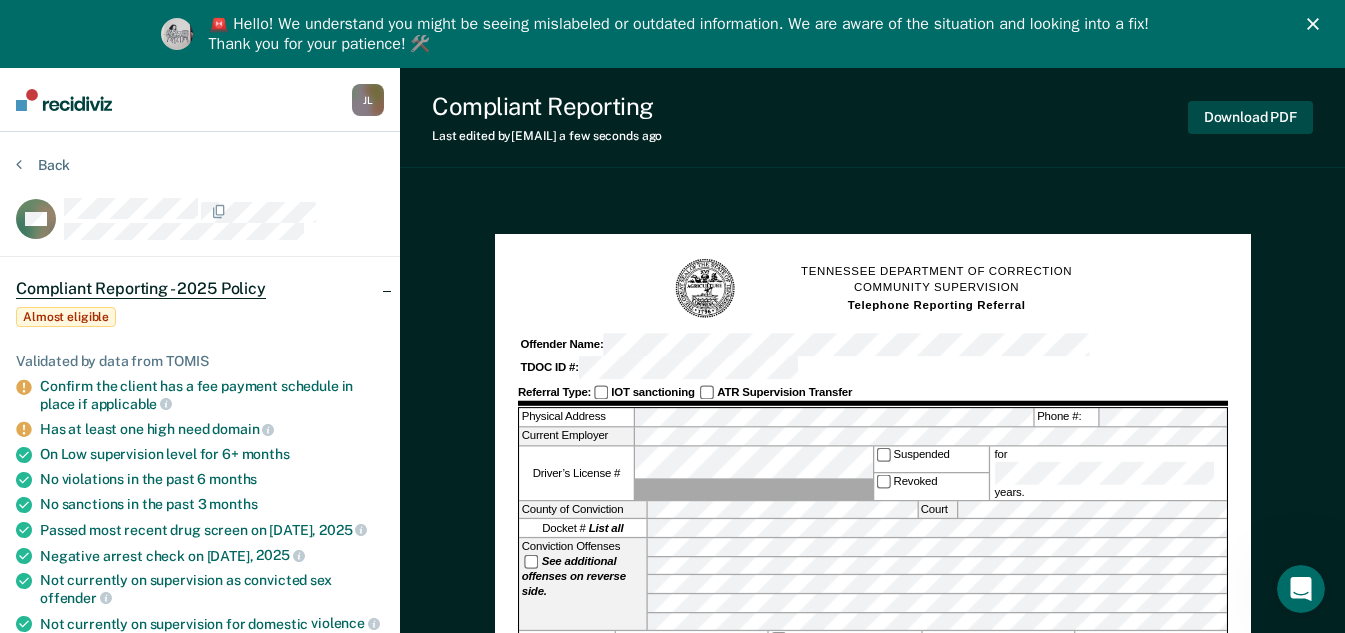 click on "Download PDF" at bounding box center (1250, 117) 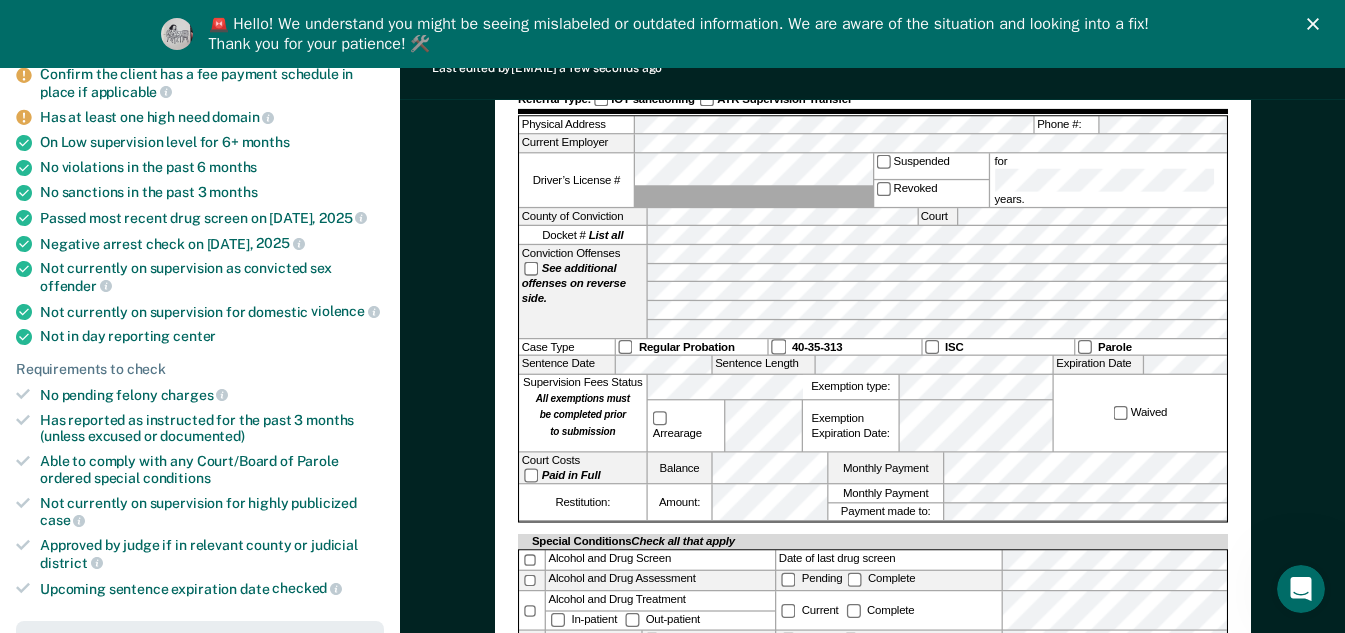 scroll, scrollTop: 400, scrollLeft: 0, axis: vertical 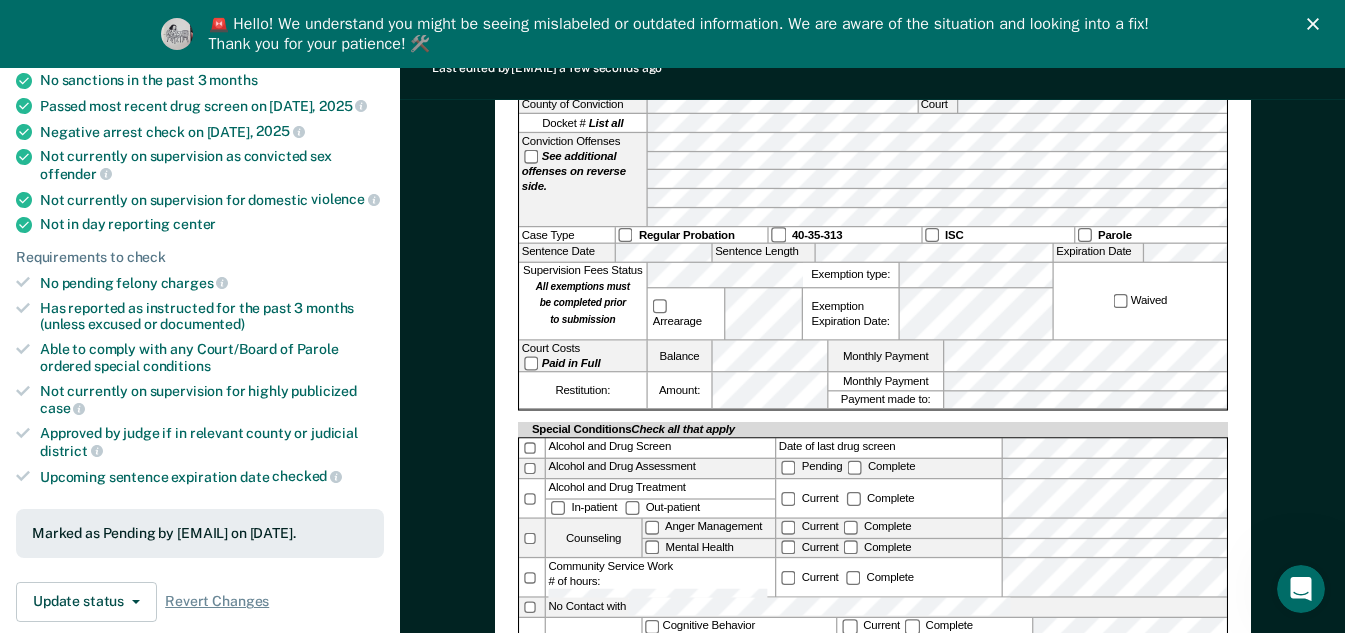 click on "[STATE] DEPARTMENT OF CORRECTION COMMUNITY SUPERVISION Telephone Reporting Referral Offender Name: TDOC ID #: Referral Type: IOT sanctioning ATR Supervision Transfer Physical Address Phone #: Current Employer Driver’s License # Suspended Revoked for years. County of Conviction Court Docket # List all Conviction Offenses See additional offenses on reverse side. Case Type Regular Probation 40-35-313 ISC Parole Sentence Date Sentence Length Expiration Date Supervision Fees Status All exemptions must be completed prior to submission Arrearage Exemption type: Exemption Expiration Date: Waived Court Costs Paid in Full Balance Monthly Payment Restitution: Amount: Monthly Payment Payment made to: Special Conditions Check all that apply Alcohol and Drug Screen Date of last drug screen Alcohol and Drug Assessment Pending Complete Alcohol and Drug Treatment In-patient Out-patient Current Complete Counseling Anger Management Mental Health Current Complete" at bounding box center [872, 908] 